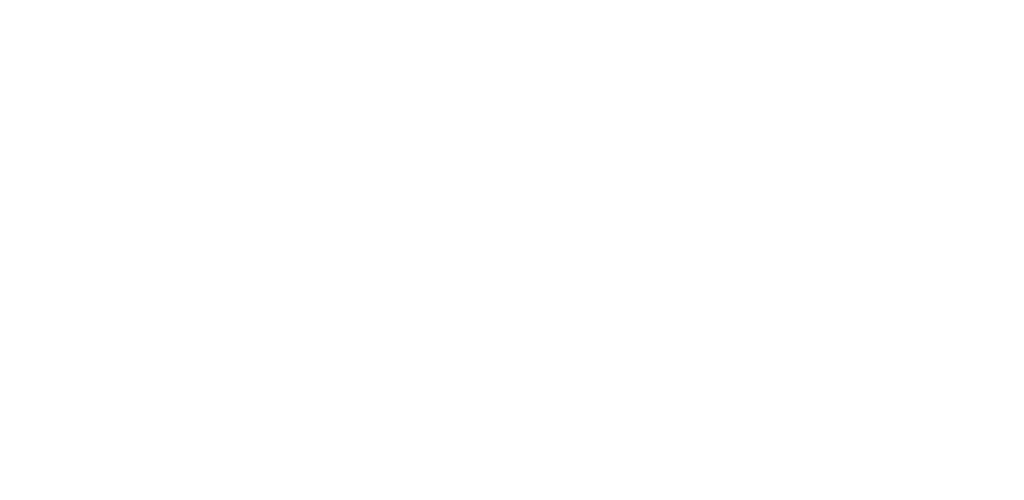 scroll, scrollTop: 0, scrollLeft: 0, axis: both 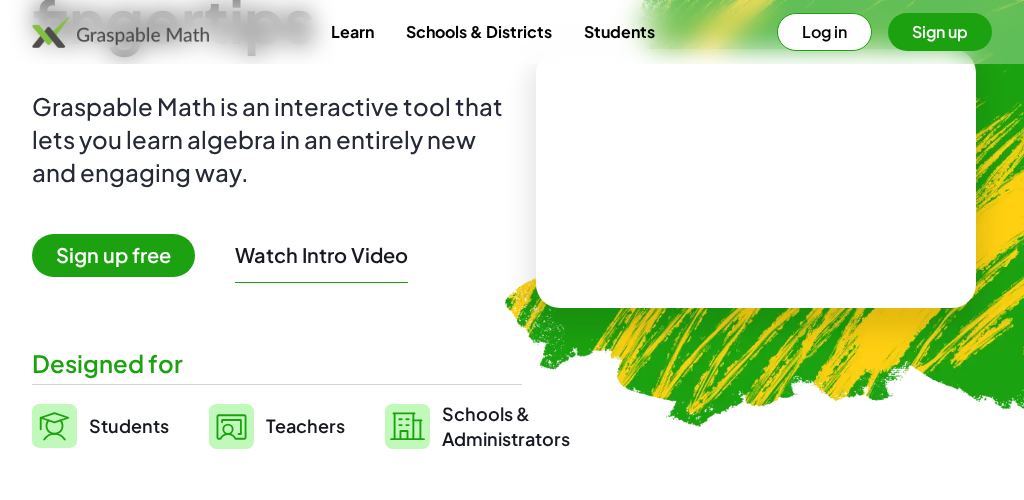 click on "Sign up free" at bounding box center [113, 255] 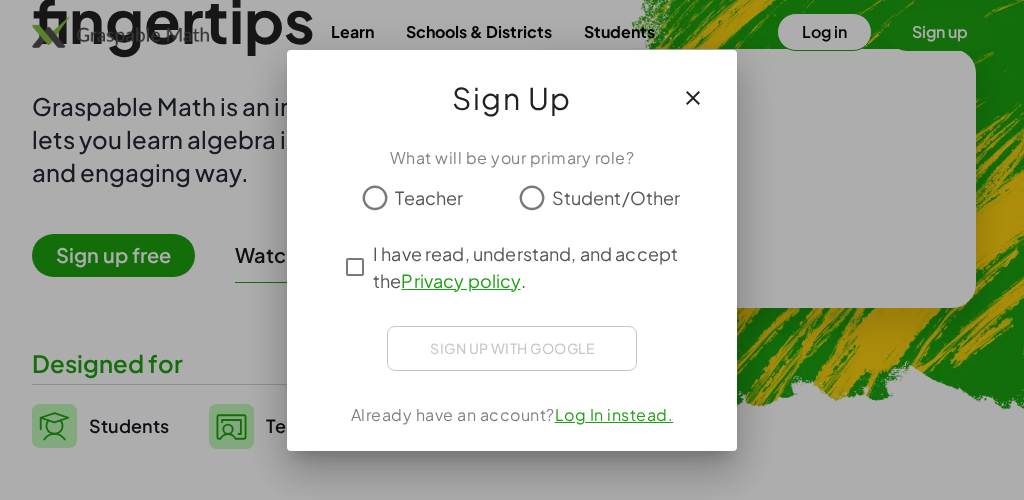 scroll, scrollTop: 0, scrollLeft: 0, axis: both 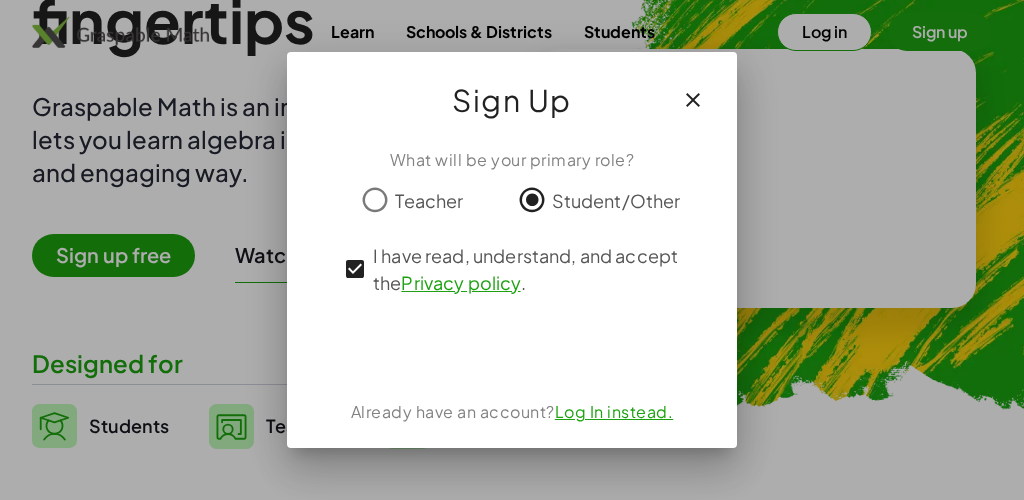 click on "Log In instead." at bounding box center [614, 411] 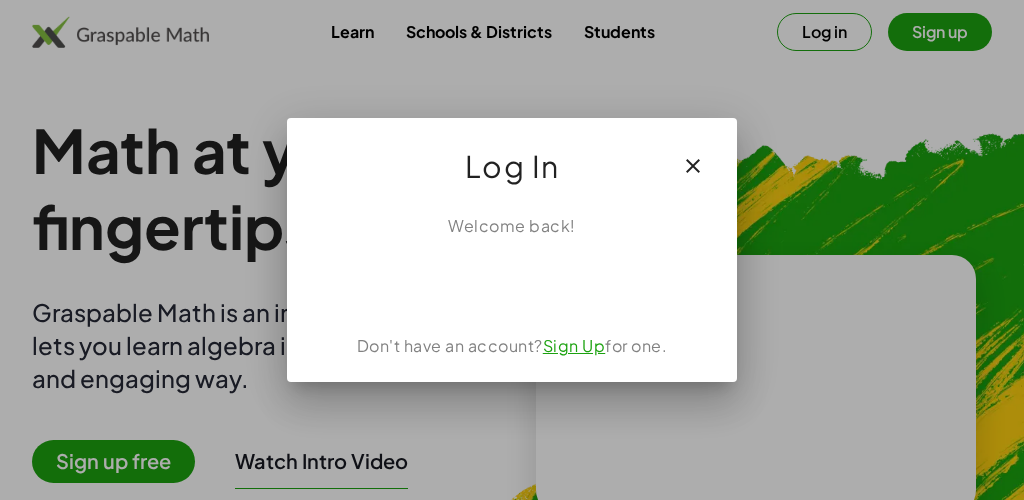 click on "Sign Up" at bounding box center [574, 345] 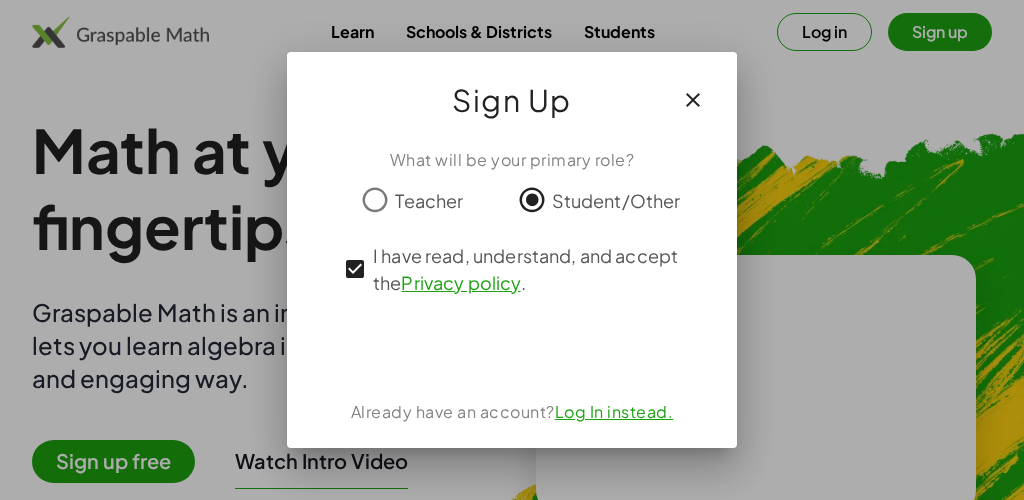 click 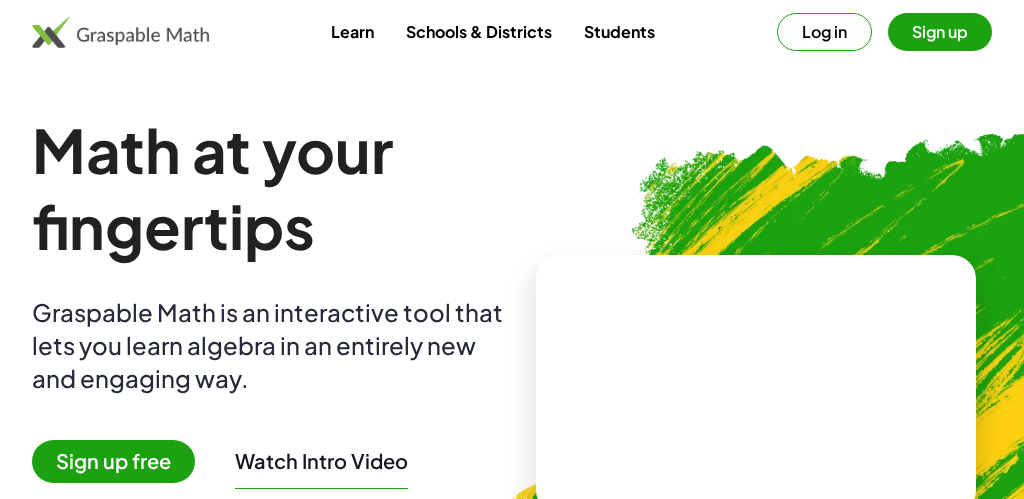 click on "Sign up free" at bounding box center [113, 461] 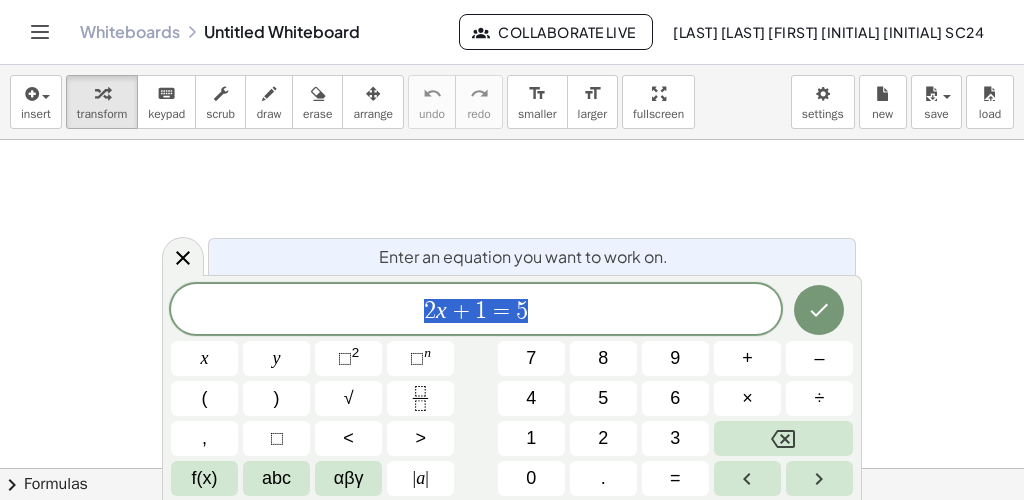 click 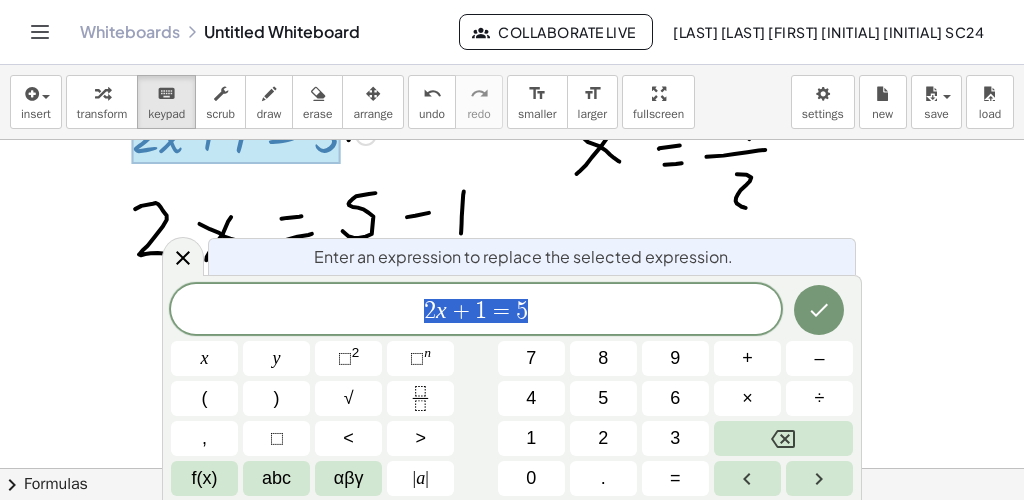 scroll, scrollTop: 92, scrollLeft: 0, axis: vertical 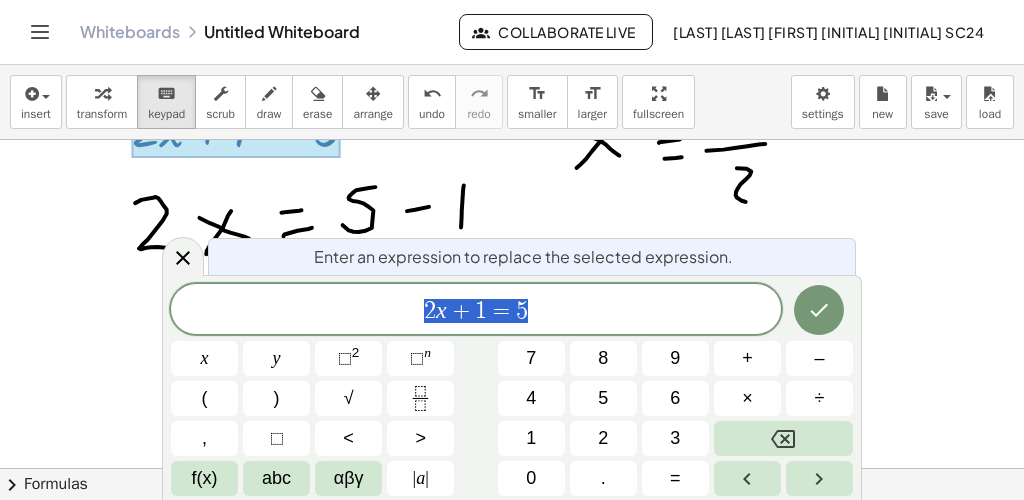 click 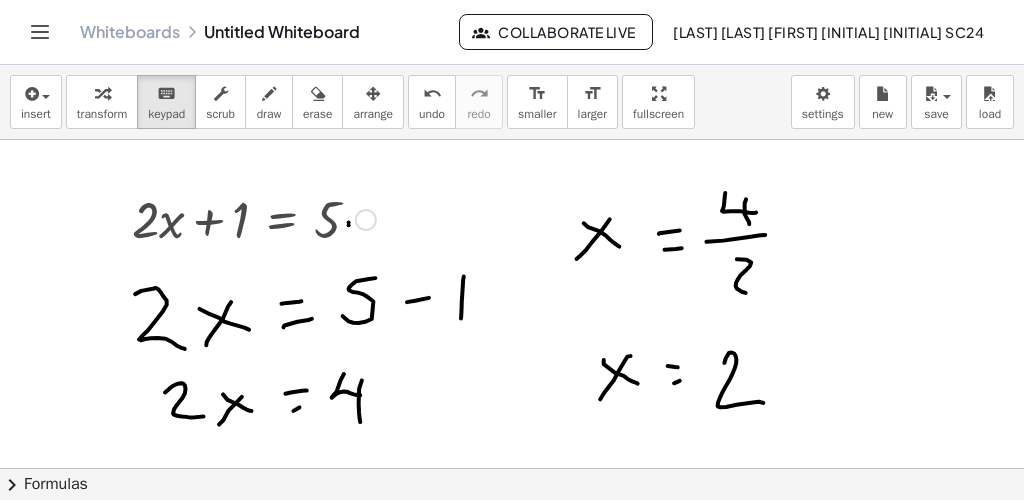 scroll, scrollTop: 0, scrollLeft: 0, axis: both 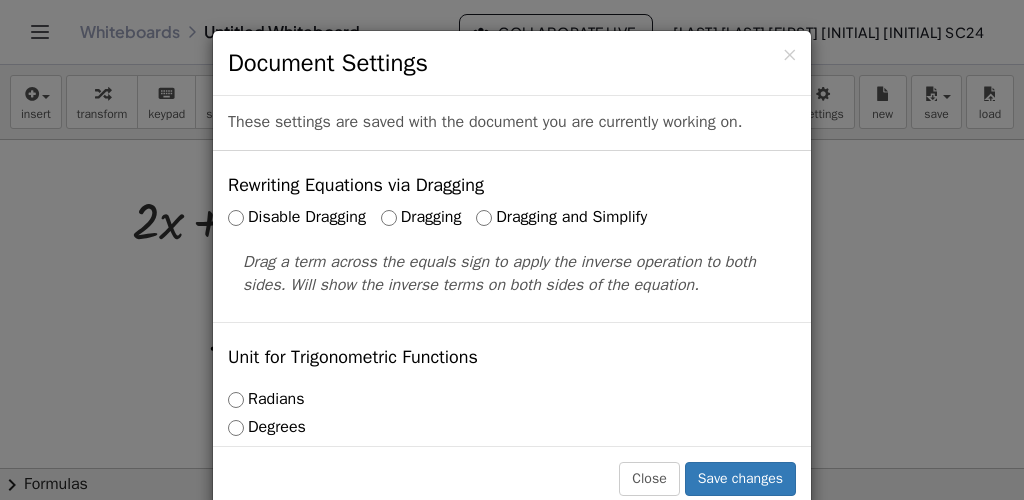 click on "× Document Settings These settings are saved with the document you are currently working on.
Rewriting Equations via Dragging
Disable Dragging
Dragging
Dragging and Simplify
Drag a term across the equals sign to apply the inverse operation to both sides. Will show the inverse terms on both sides of the equation.
Unit for Trigonometric Functions
Radians
Degrees
Already calculated steps will be updated according to this setting.
Preview:
sin ( , 90 ) = 1
Show Edit/Balance Buttons
Show Edit/Balance Buttons
Show or hide the edit or balance button beneath each derivation.
Substitute with parenthesis
+ a 2" at bounding box center (512, 250) 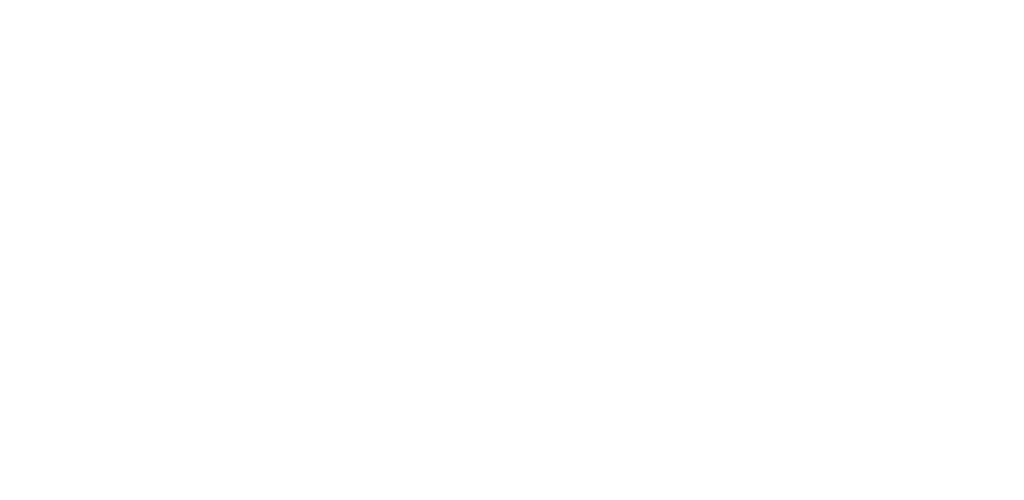 scroll, scrollTop: 0, scrollLeft: 0, axis: both 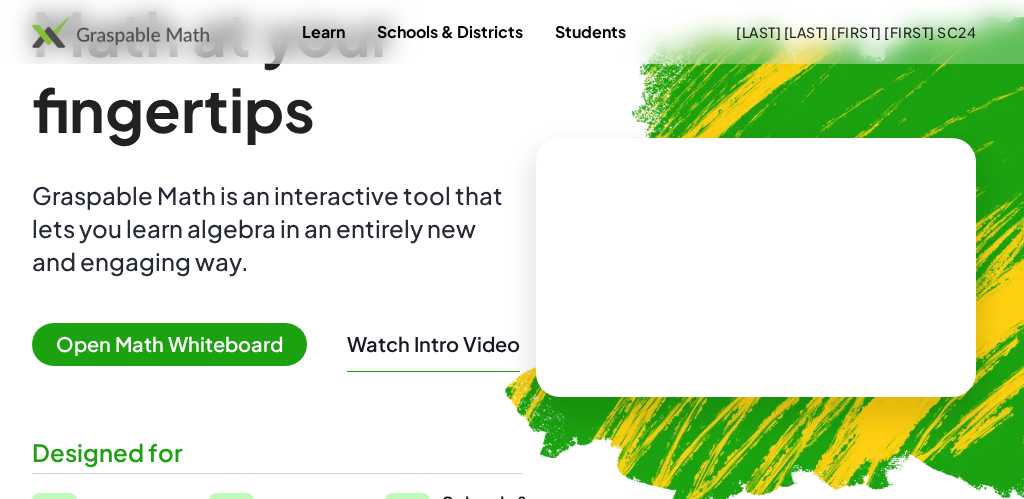 click on "Students" at bounding box center [129, 514] 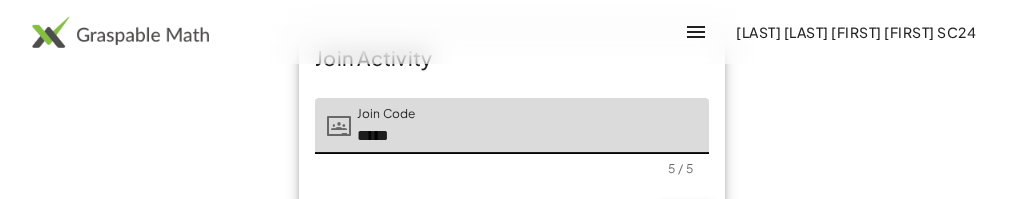 scroll, scrollTop: 76, scrollLeft: 0, axis: vertical 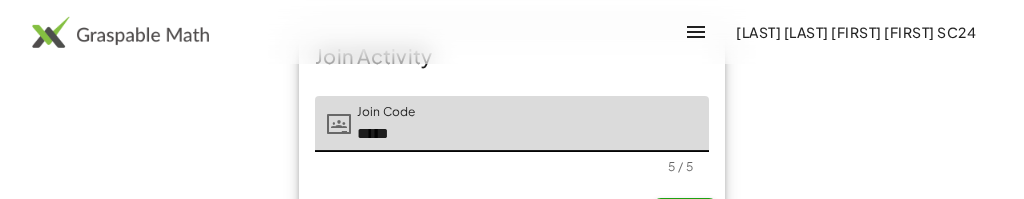type on "*****" 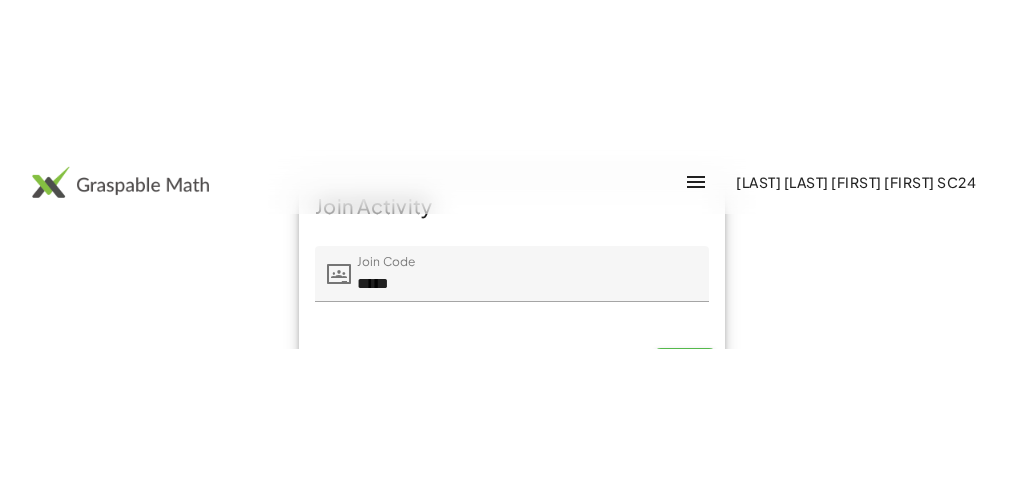 scroll, scrollTop: 0, scrollLeft: 0, axis: both 